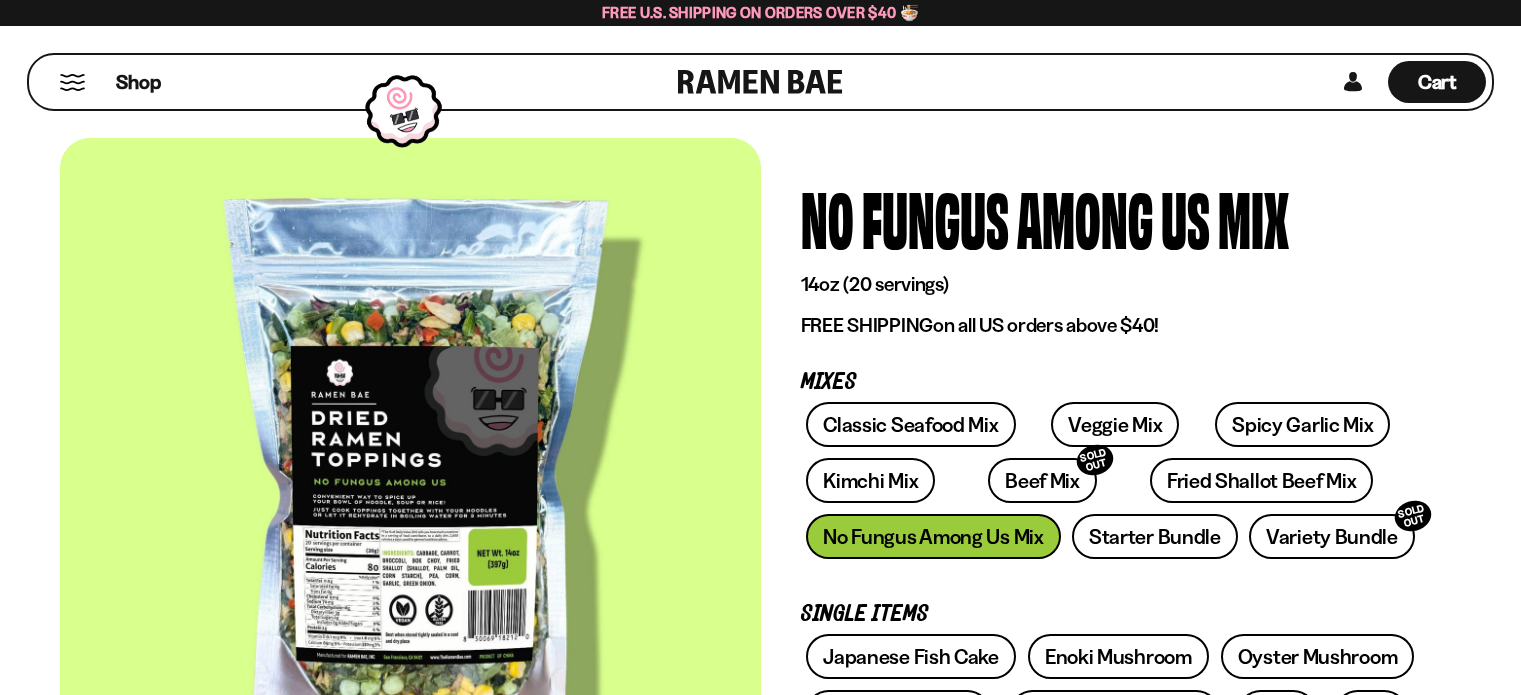 scroll, scrollTop: 0, scrollLeft: 0, axis: both 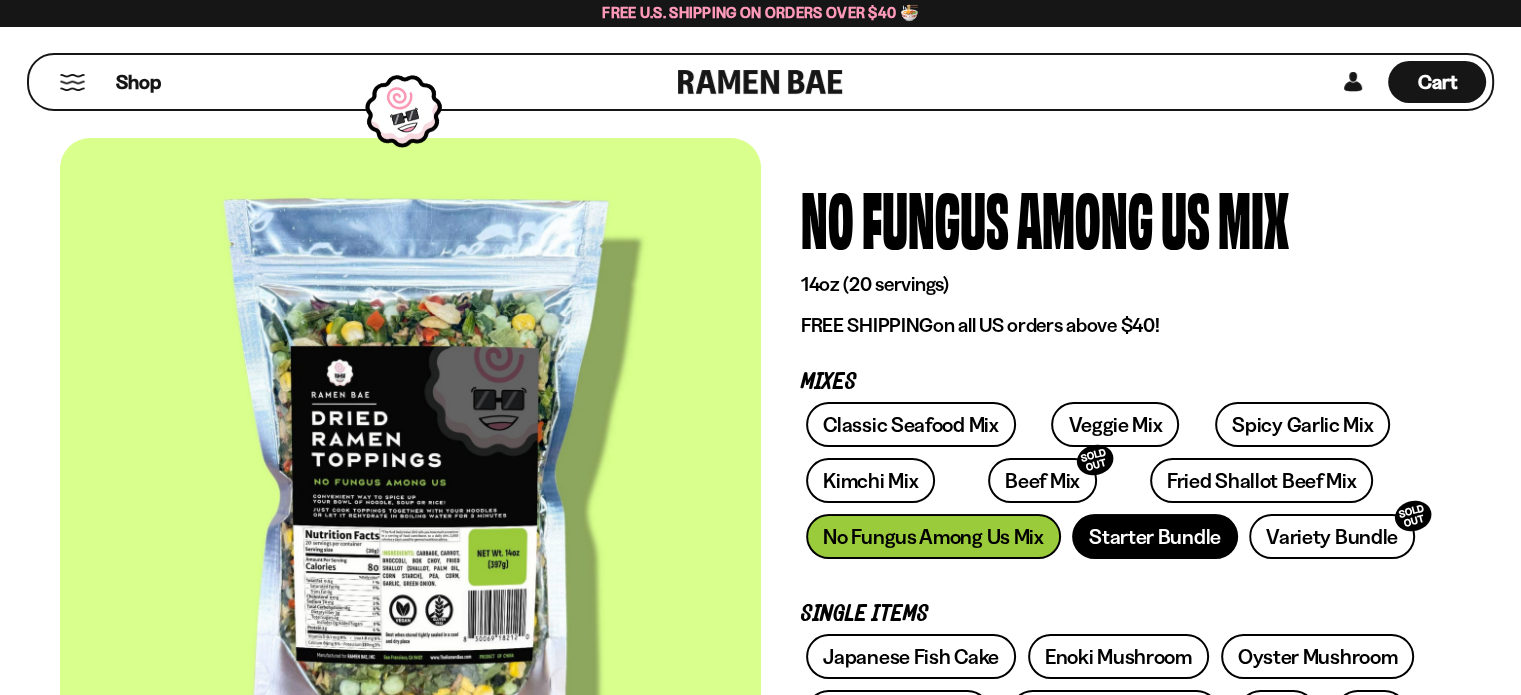 click on "Starter Bundle" at bounding box center [1155, 536] 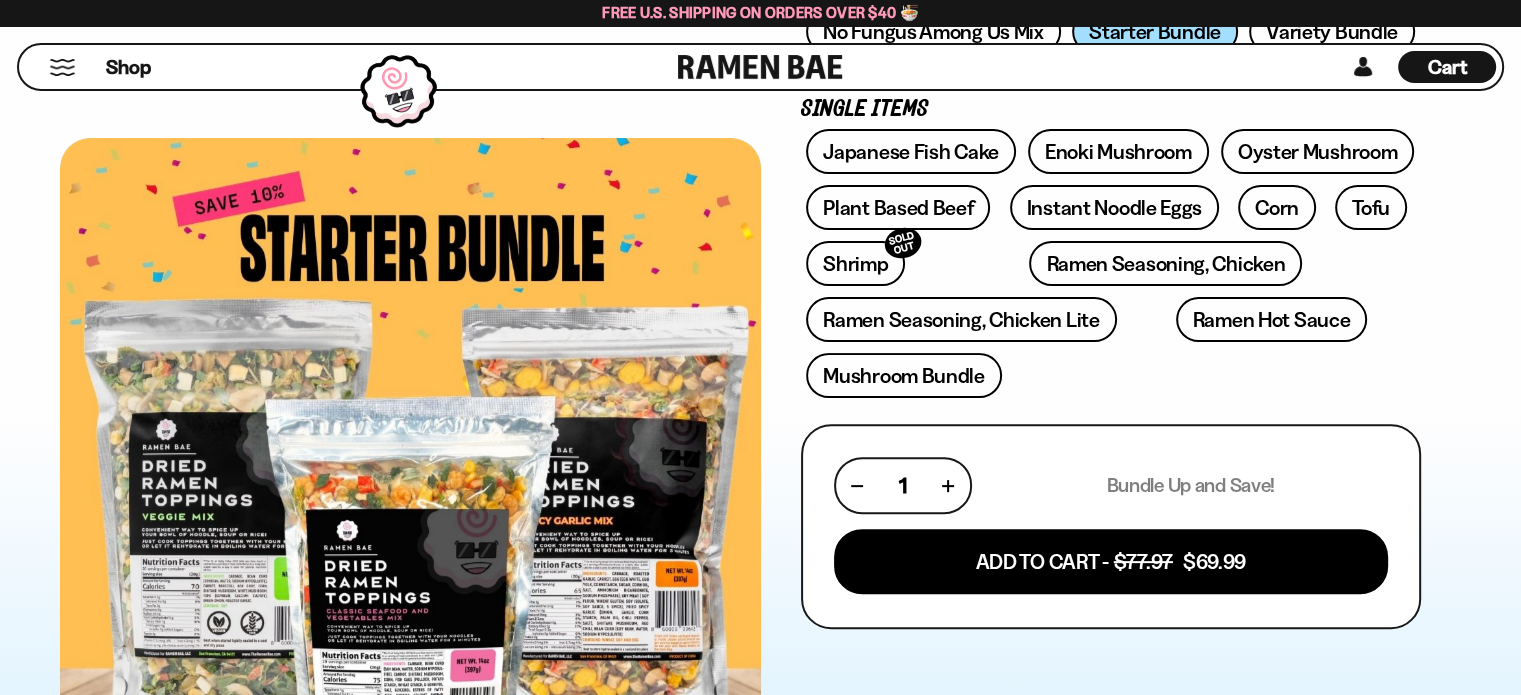 scroll, scrollTop: 500, scrollLeft: 0, axis: vertical 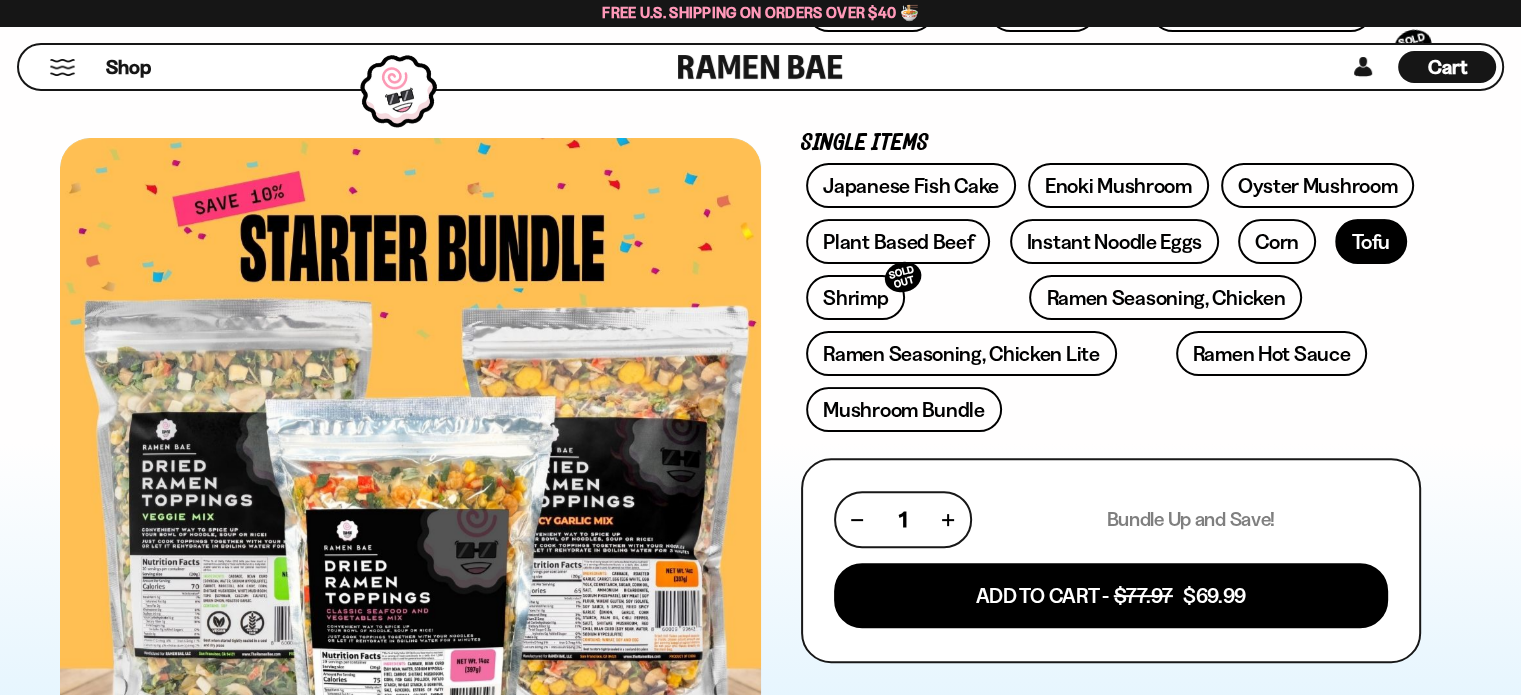 click on "Tofu" at bounding box center [1371, 241] 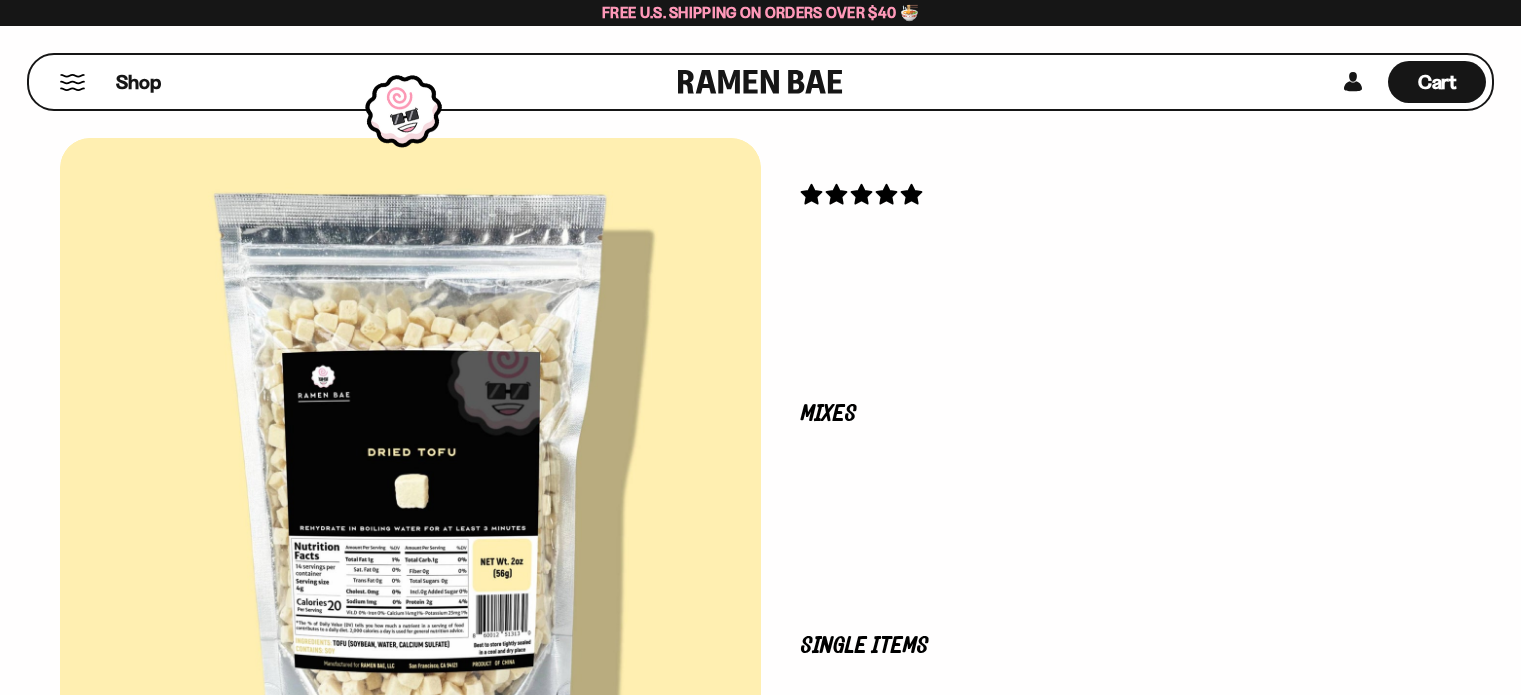 scroll, scrollTop: 0, scrollLeft: 0, axis: both 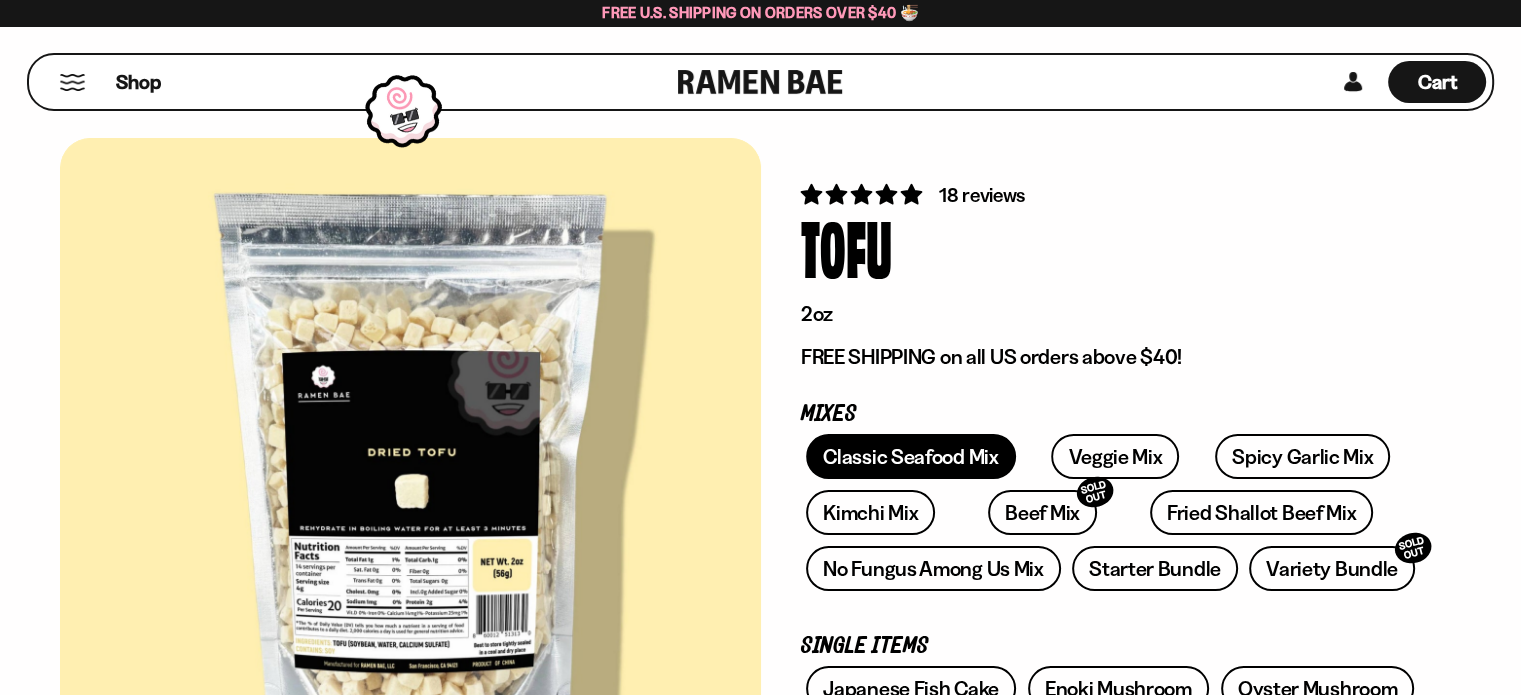 click on "Classic Seafood Mix" at bounding box center [910, 456] 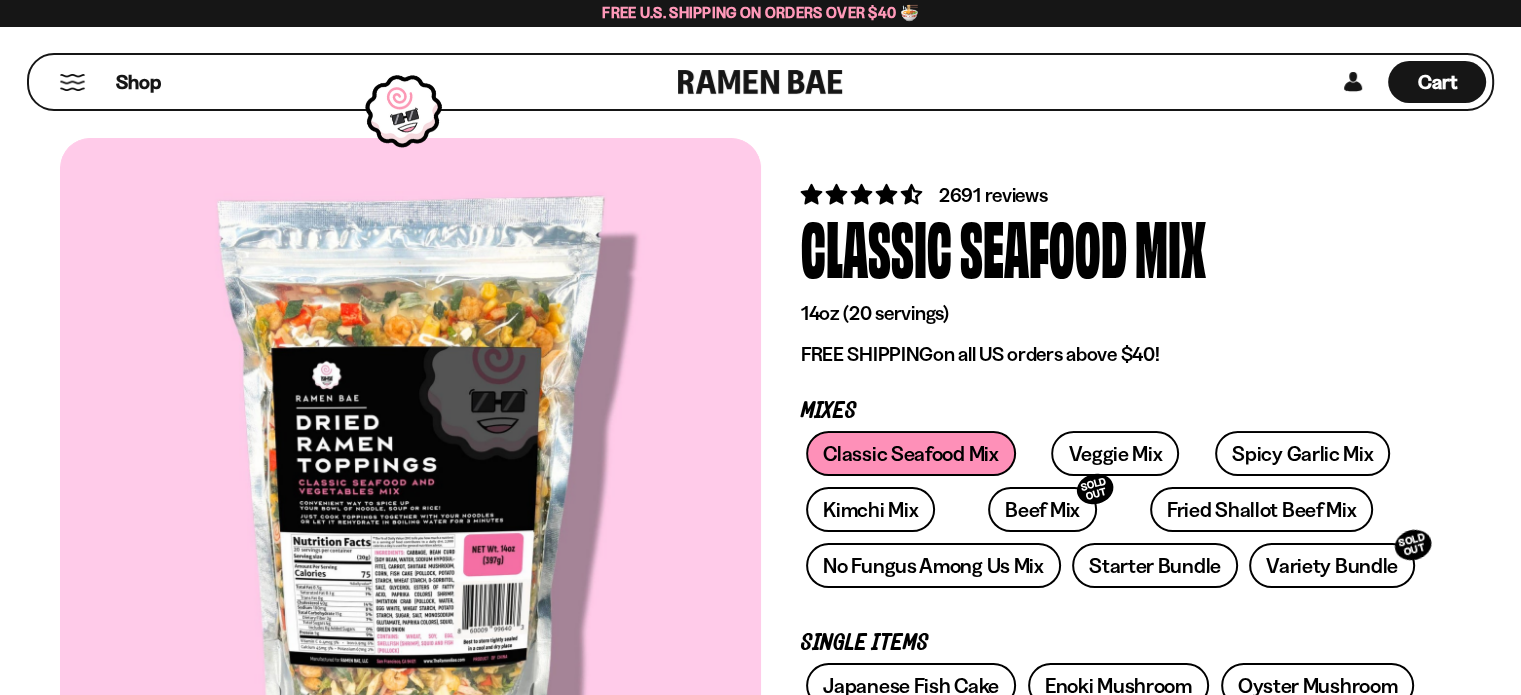 scroll, scrollTop: 200, scrollLeft: 0, axis: vertical 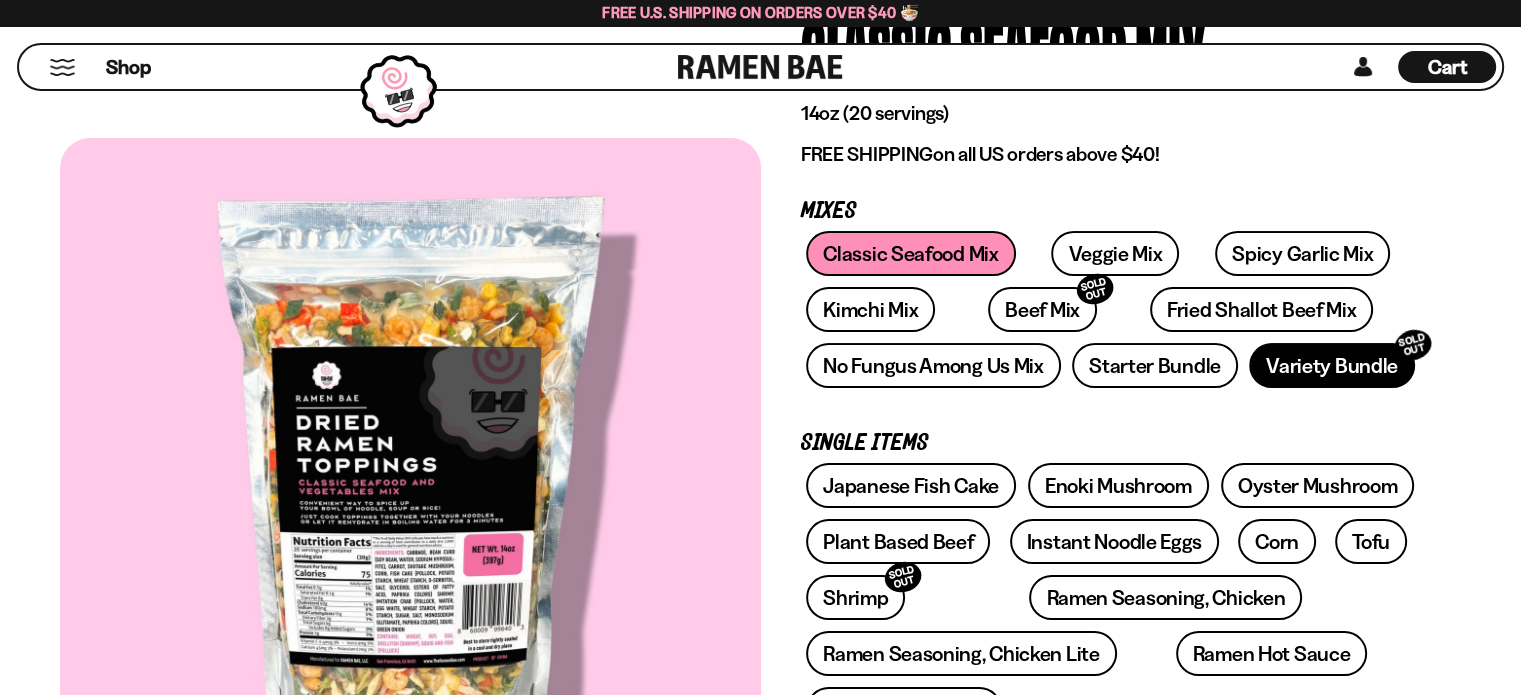 click on "Variety Bundle
SOLD OUT" at bounding box center (1332, 365) 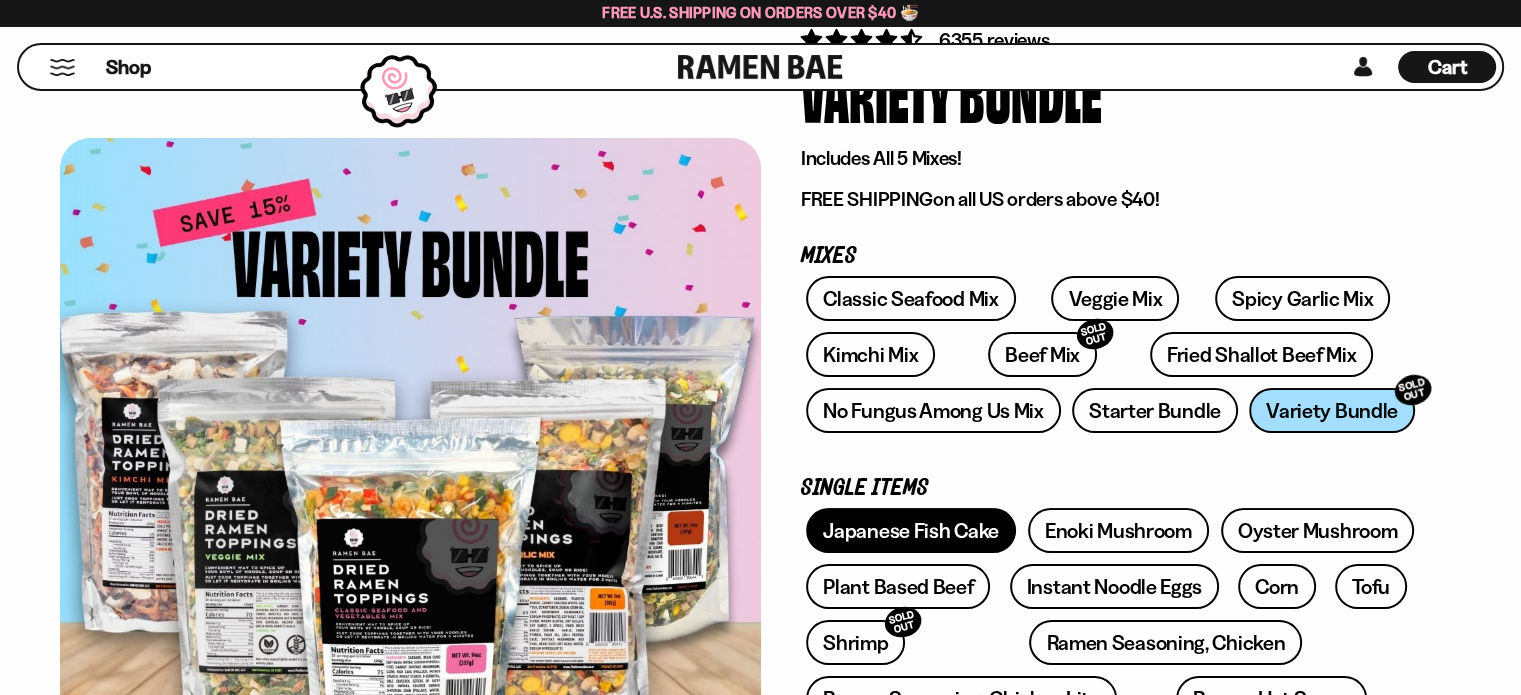 scroll, scrollTop: 100, scrollLeft: 0, axis: vertical 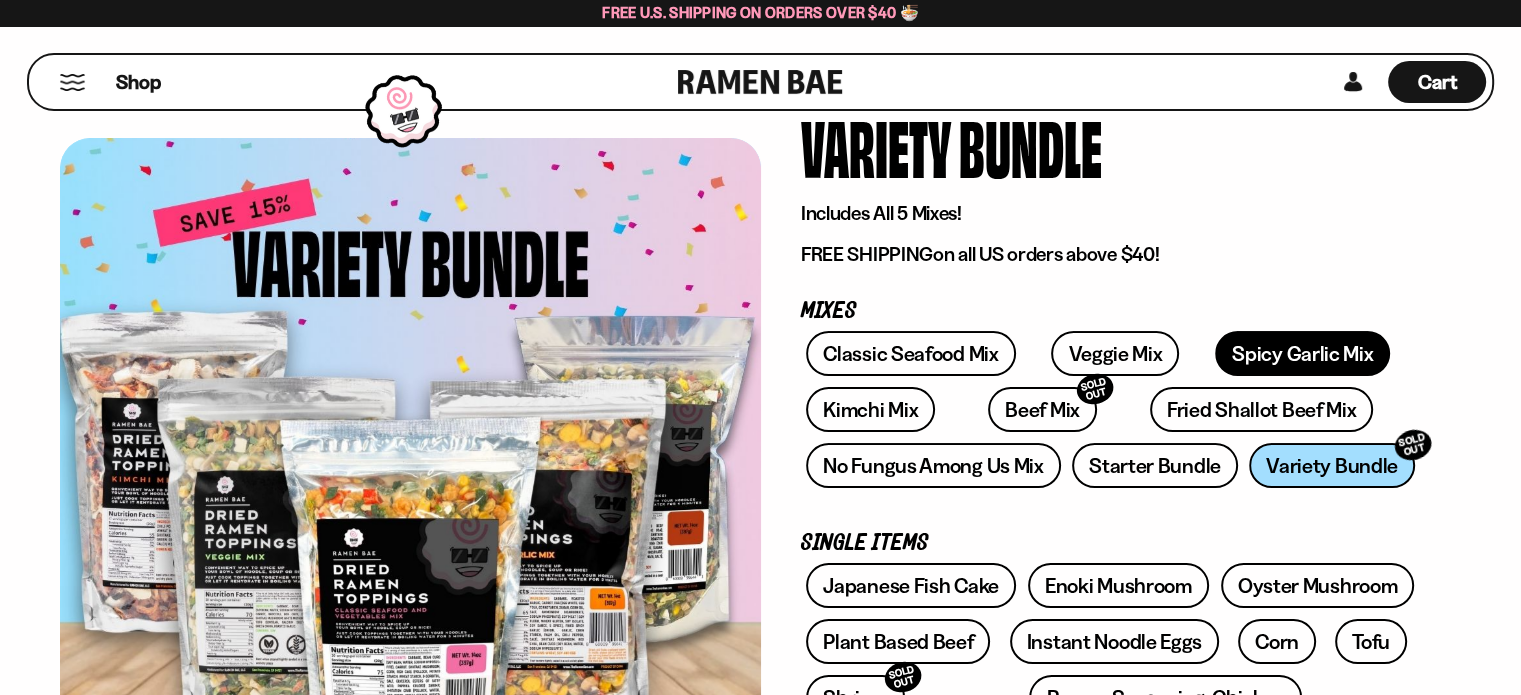 click on "Spicy Garlic Mix" at bounding box center (1302, 353) 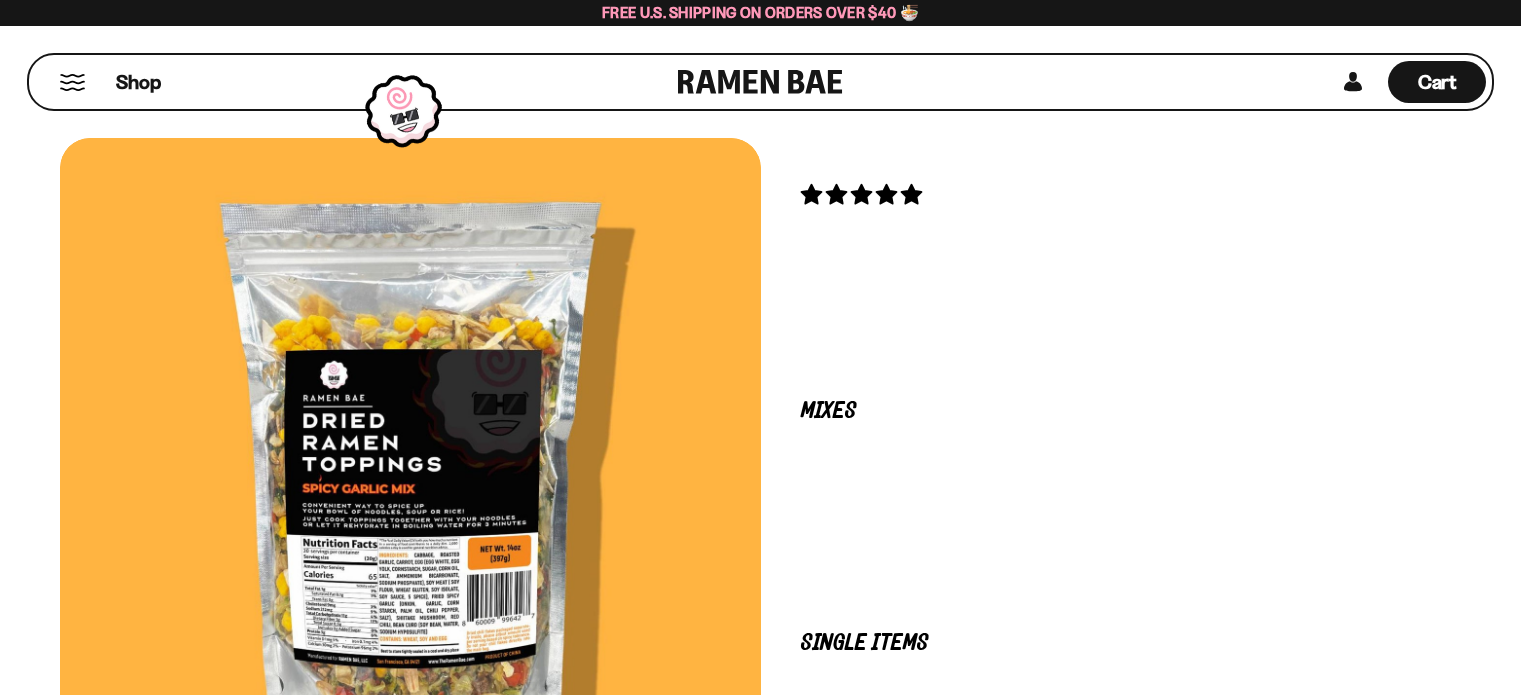 scroll, scrollTop: 0, scrollLeft: 0, axis: both 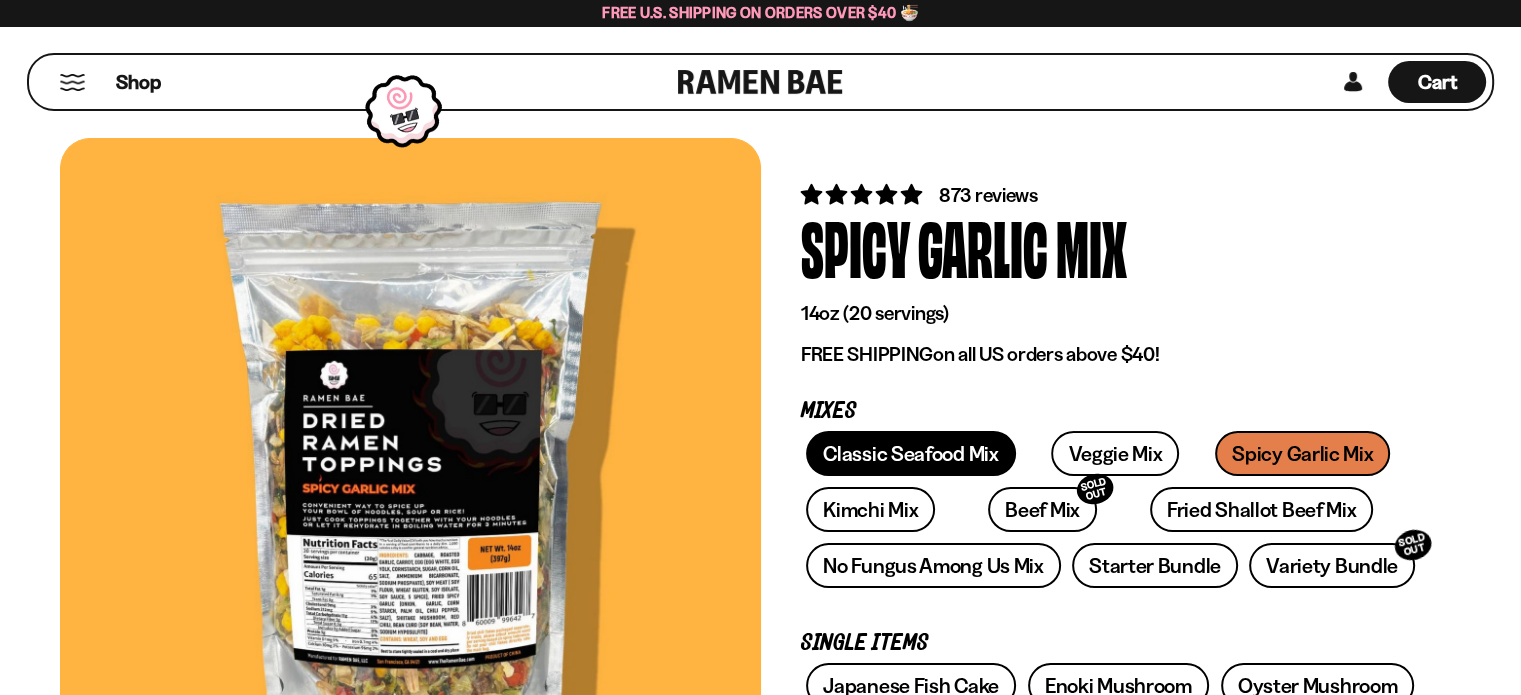 click on "Classic Seafood Mix" at bounding box center (910, 453) 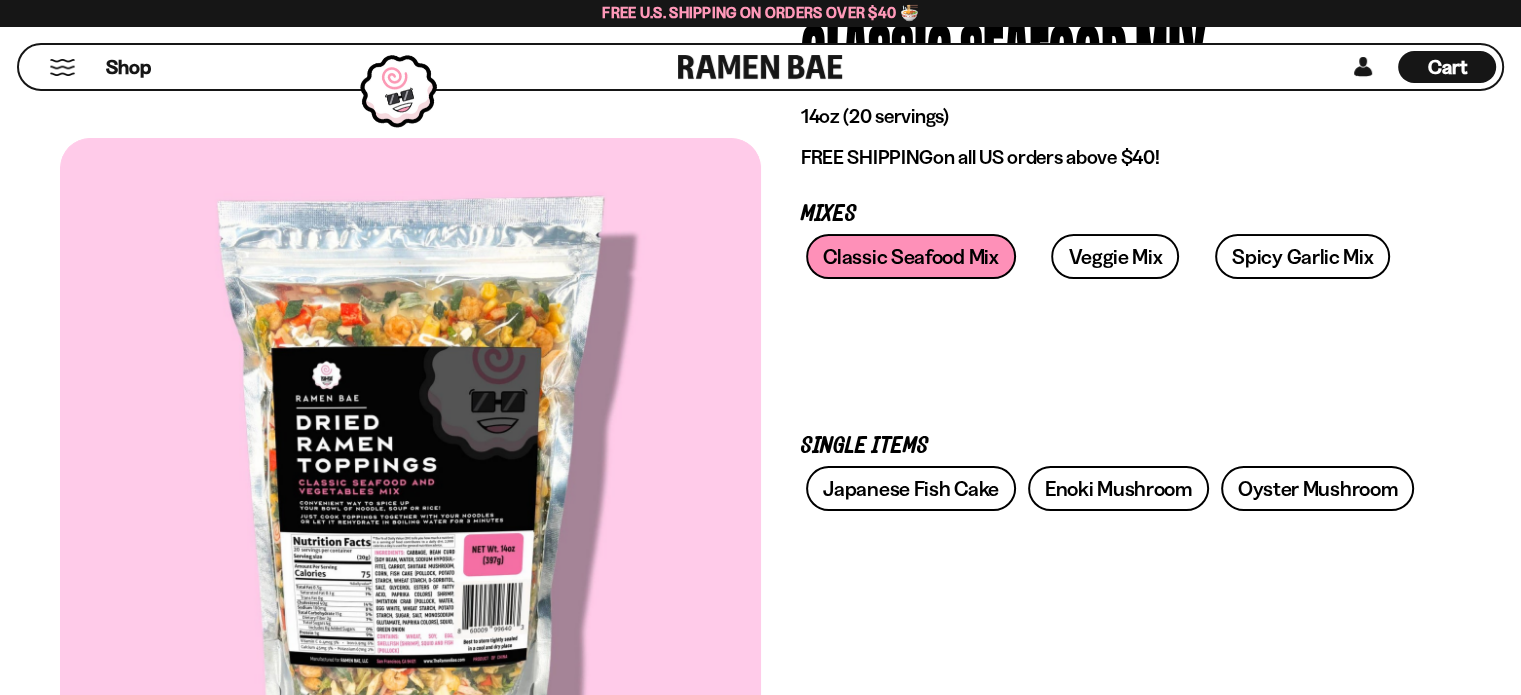 scroll, scrollTop: 200, scrollLeft: 0, axis: vertical 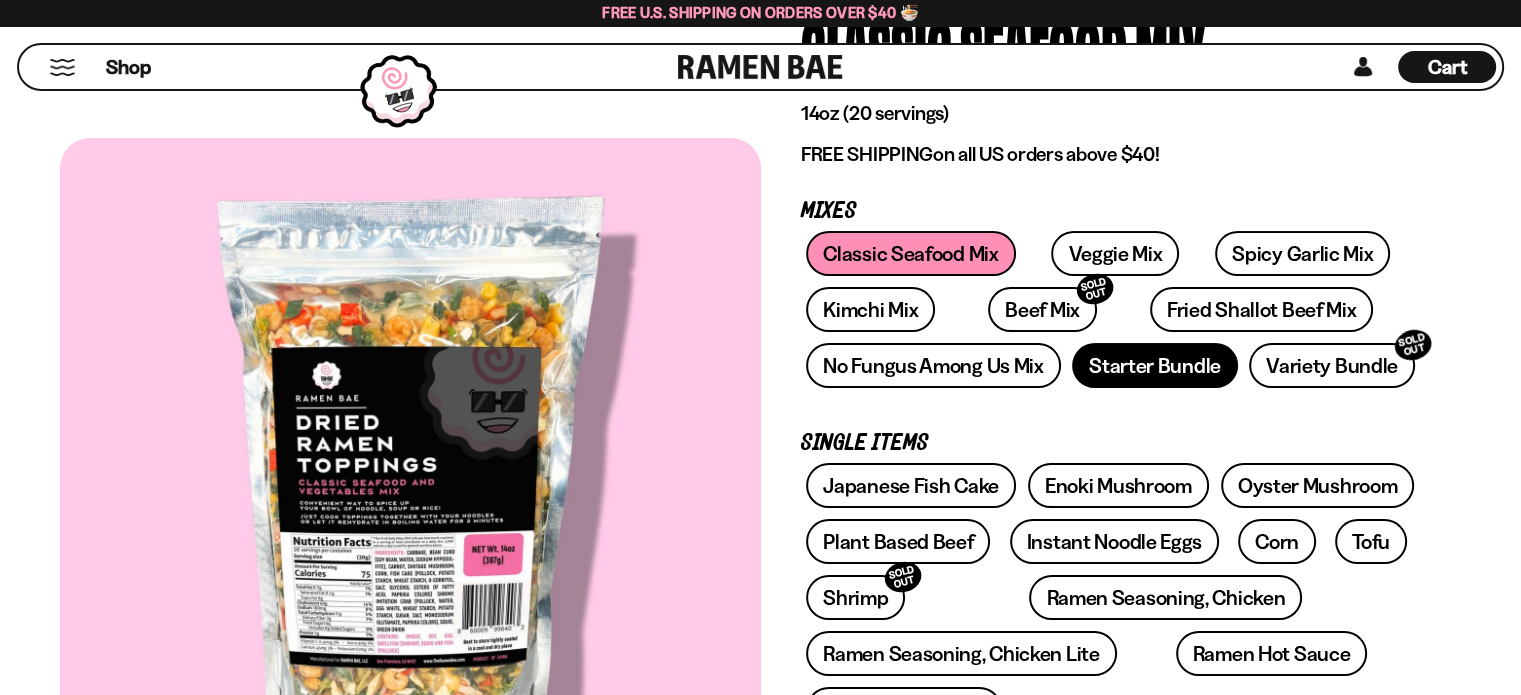 click on "Starter Bundle" at bounding box center [1155, 365] 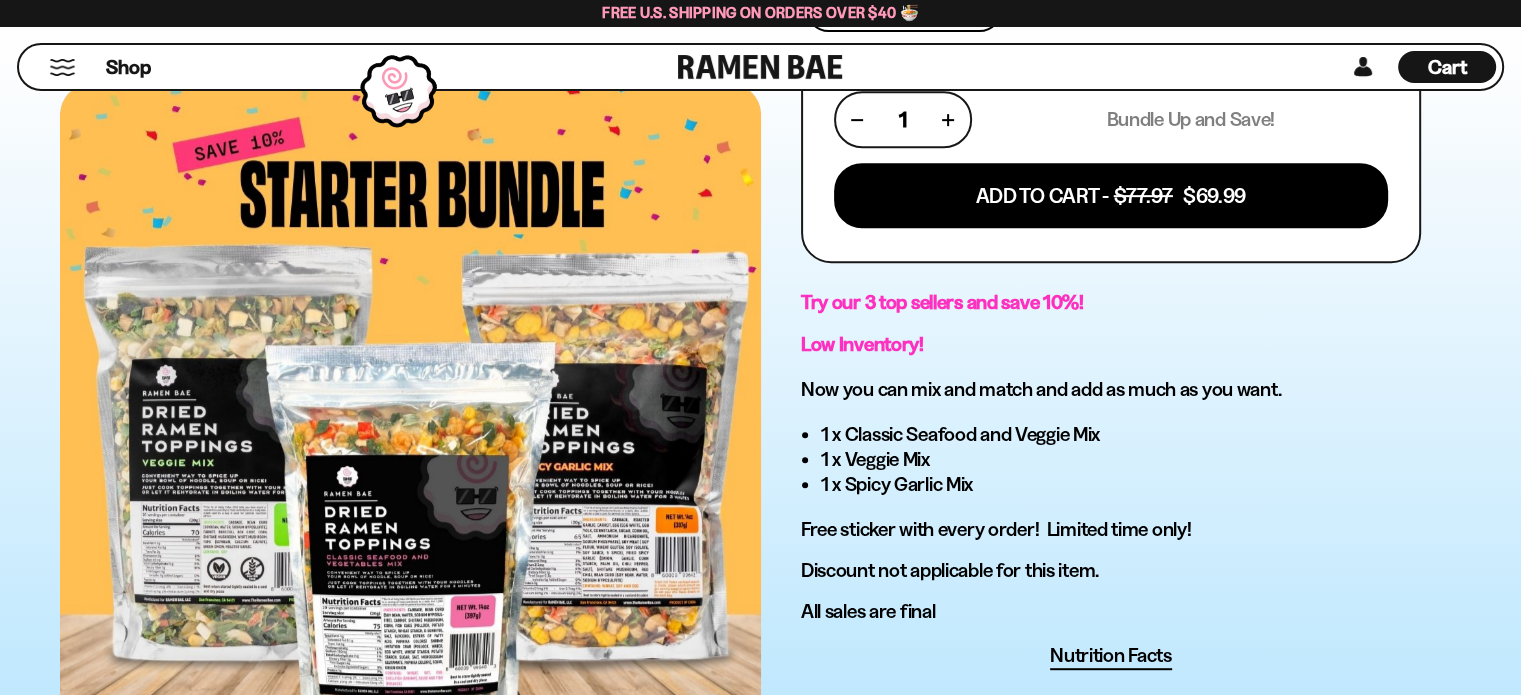 scroll, scrollTop: 900, scrollLeft: 0, axis: vertical 